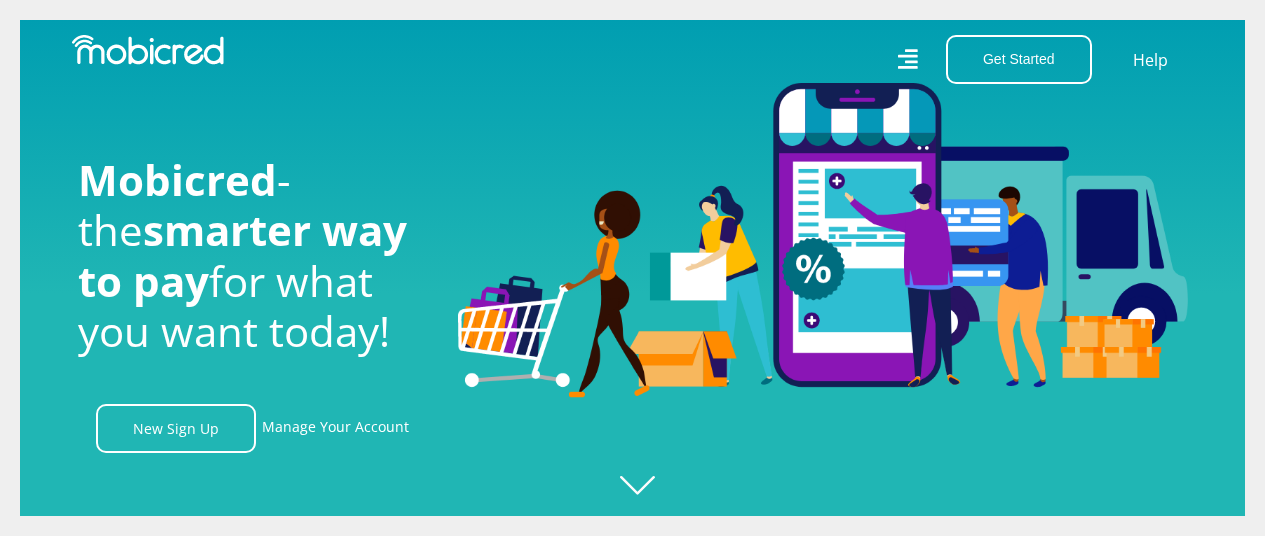 scroll, scrollTop: 0, scrollLeft: 0, axis: both 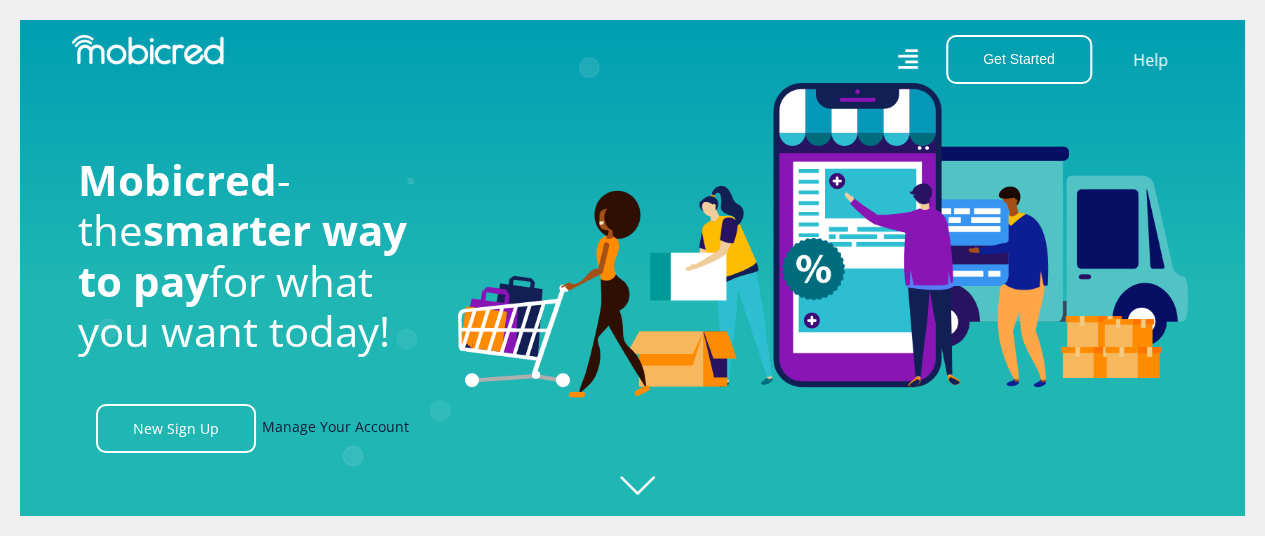 click on "Manage Your Account" at bounding box center (335, 428) 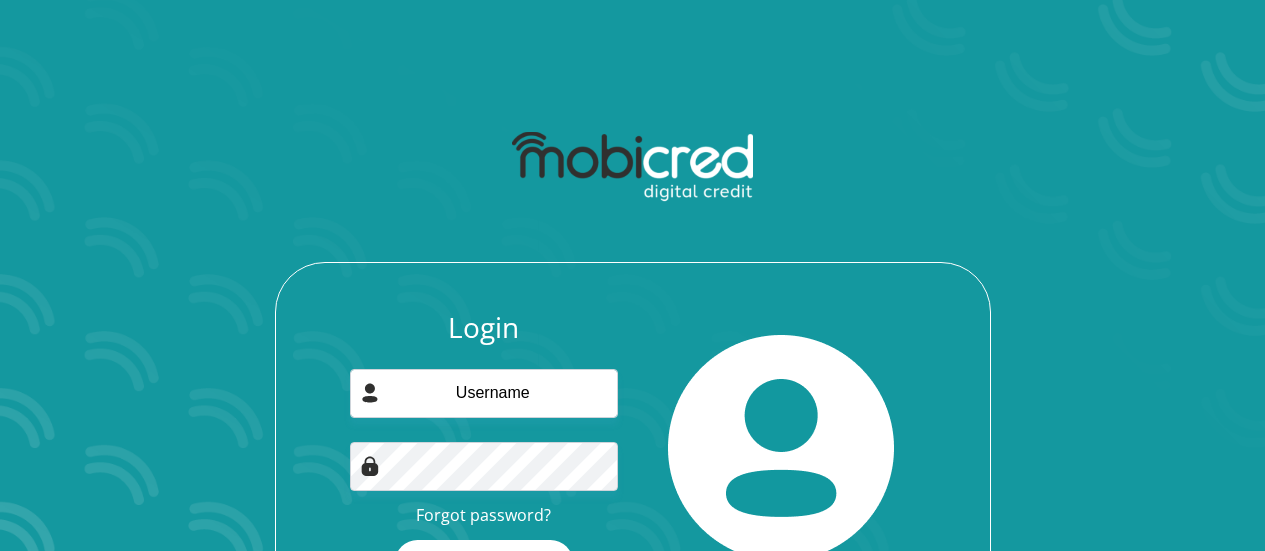 scroll, scrollTop: 0, scrollLeft: 0, axis: both 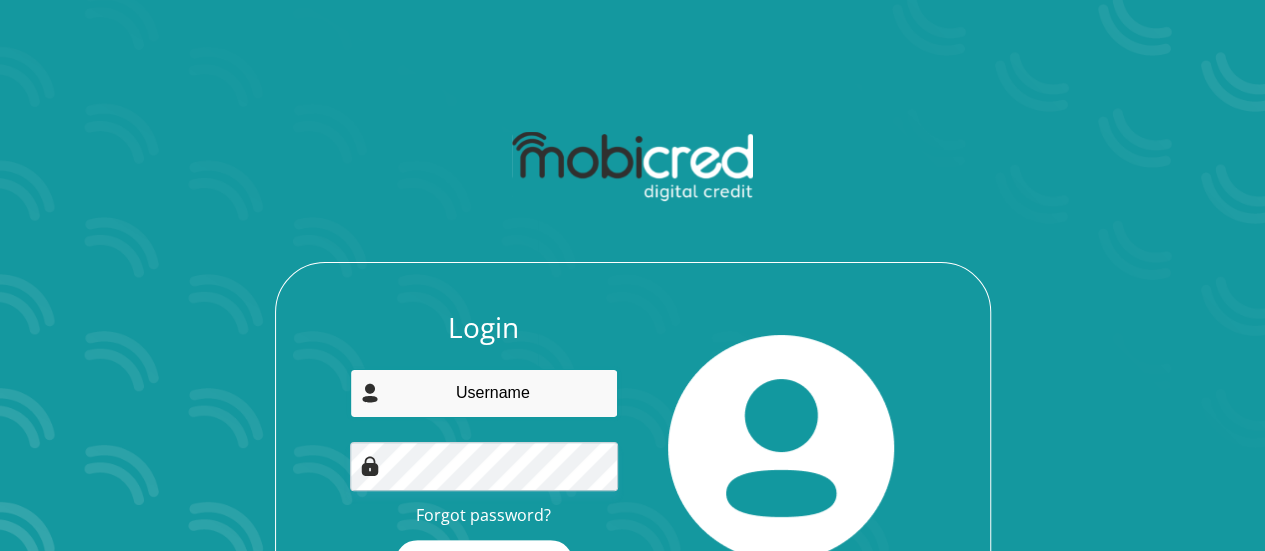 type on "[EMAIL]" 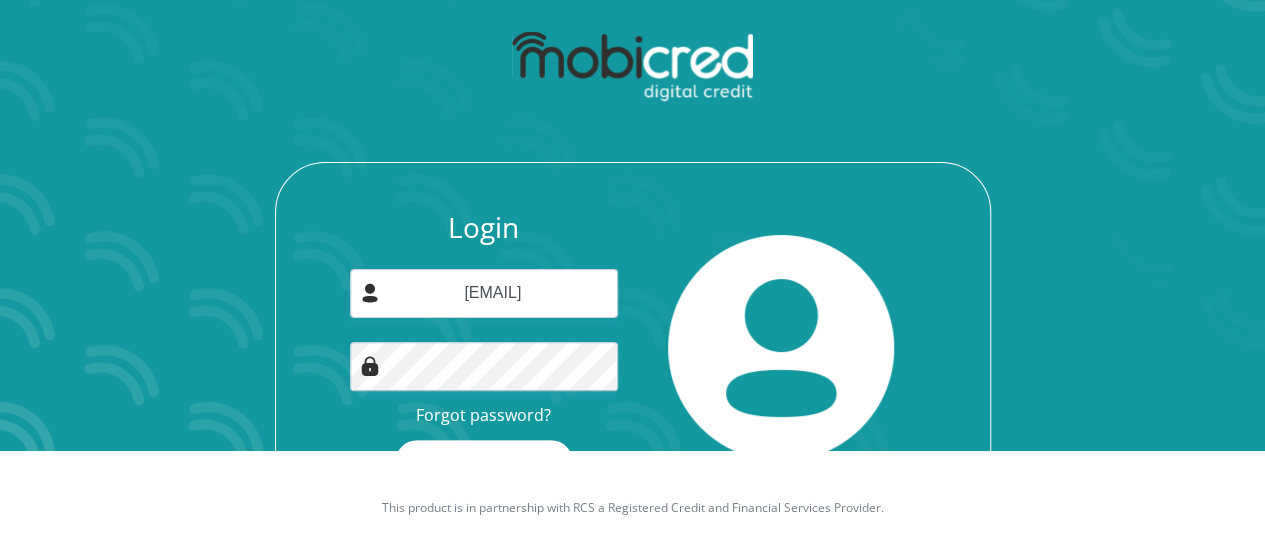 scroll, scrollTop: 114, scrollLeft: 0, axis: vertical 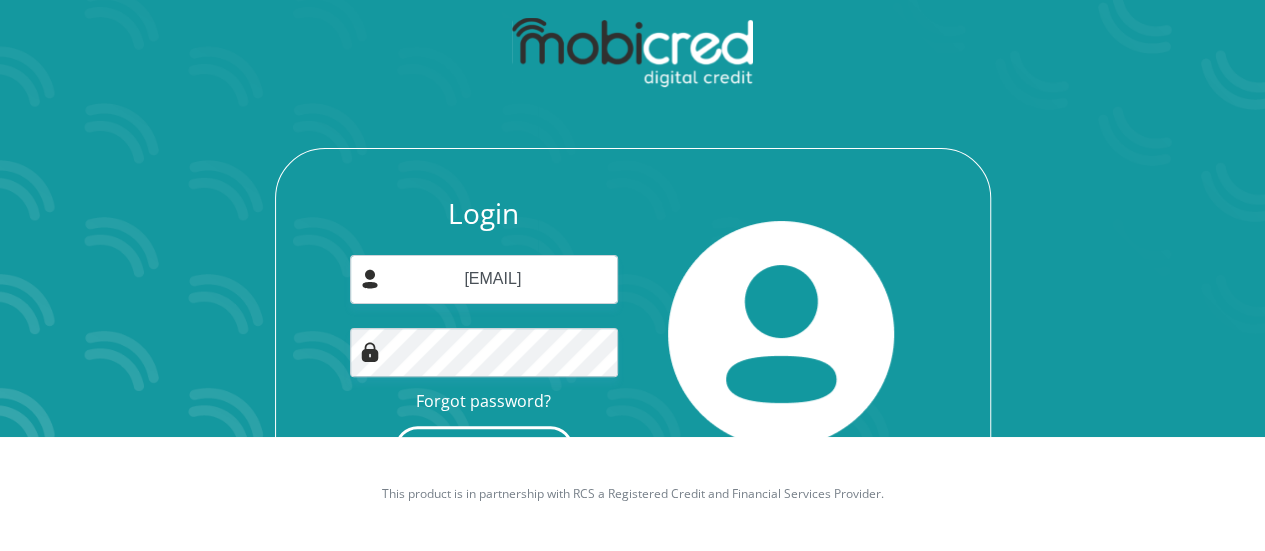 click on "Login" at bounding box center (484, 448) 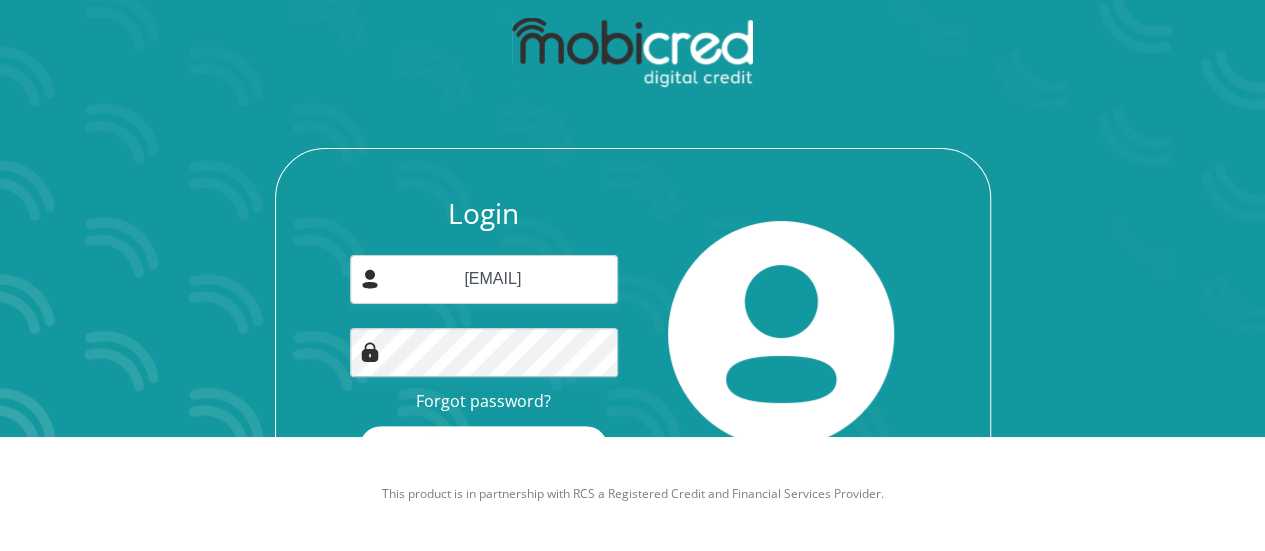 scroll, scrollTop: 0, scrollLeft: 0, axis: both 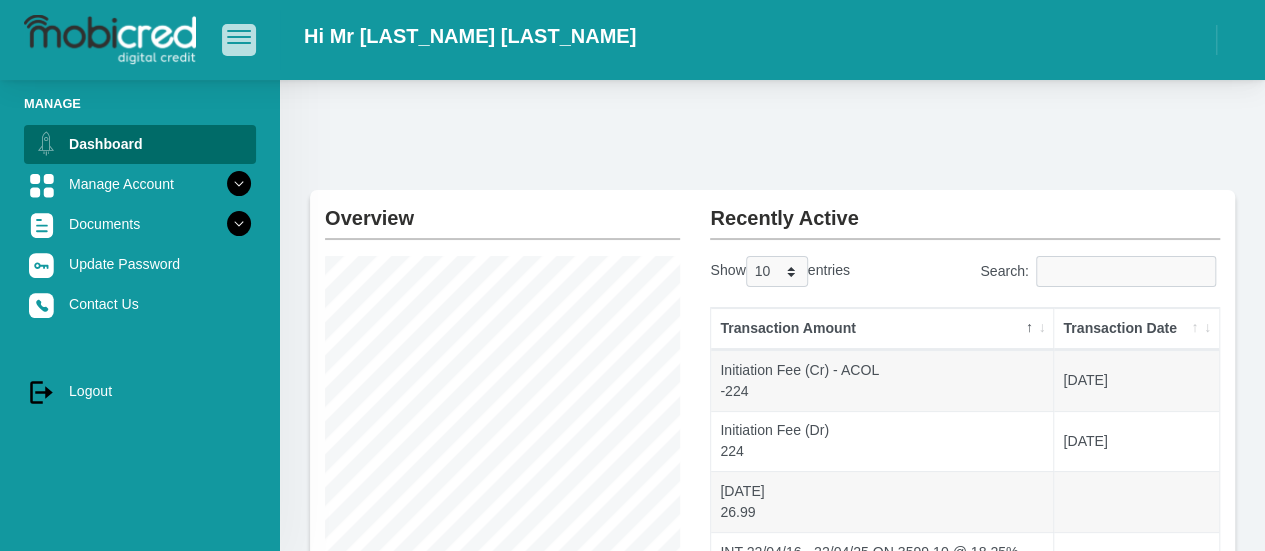 click at bounding box center [239, 31] 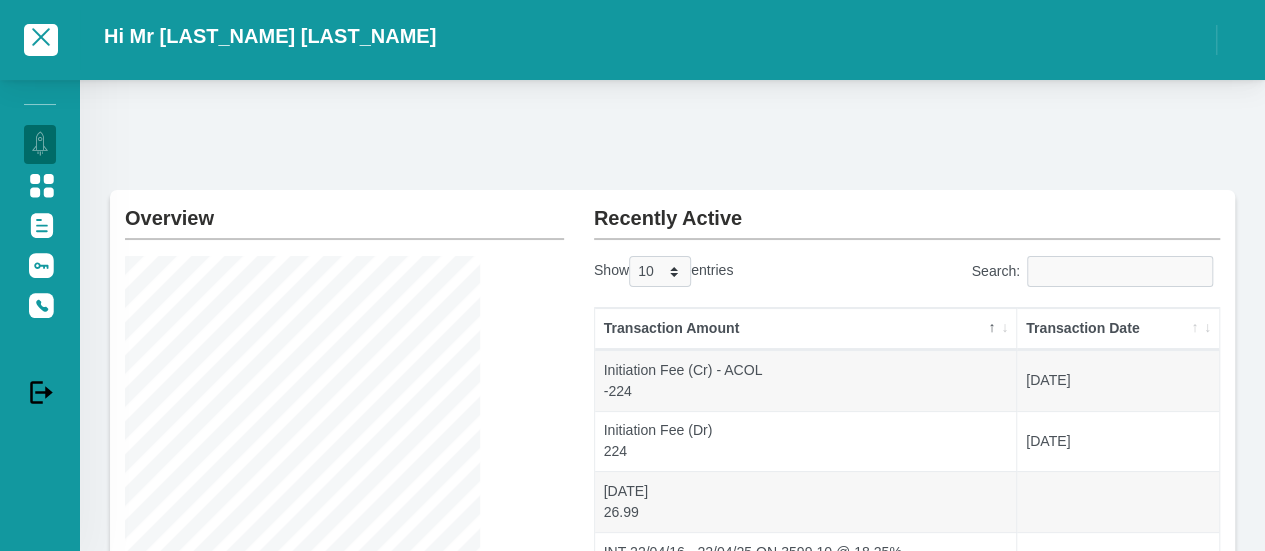 click on "Overview
Instalment amount: 778.94 i
Account Start Date: 01 April 2022
Account Number: ******1126
Recently Active
Show  10 25 50 100  entries Search:
Transaction Amount Transaction Date
-224" at bounding box center [672, 569] 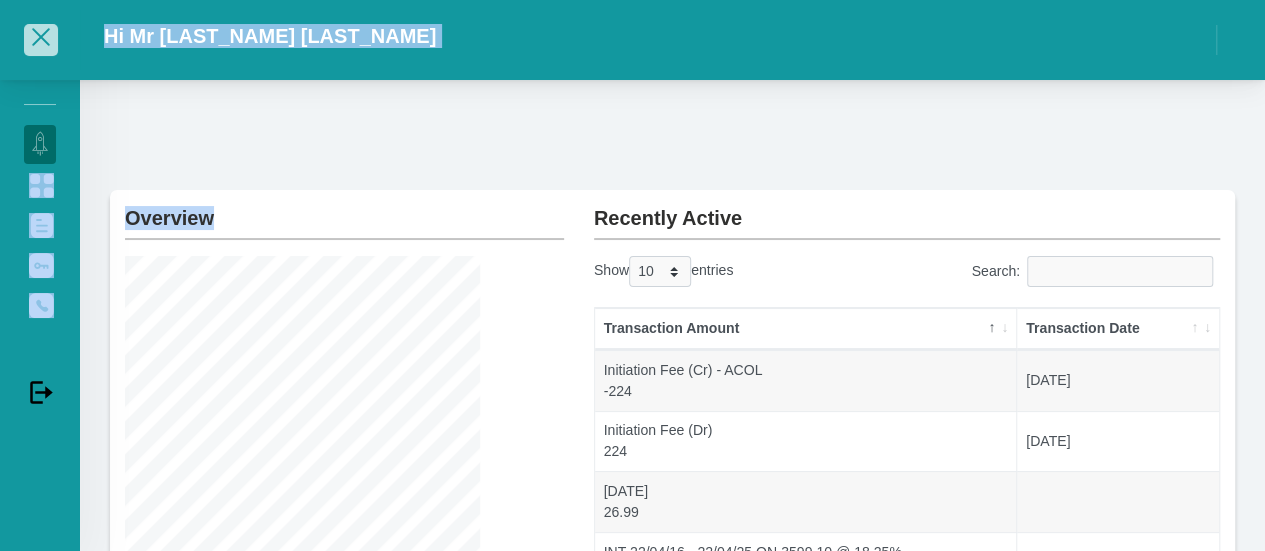 drag, startPoint x: 348, startPoint y: 124, endPoint x: 41, endPoint y: 39, distance: 318.54984 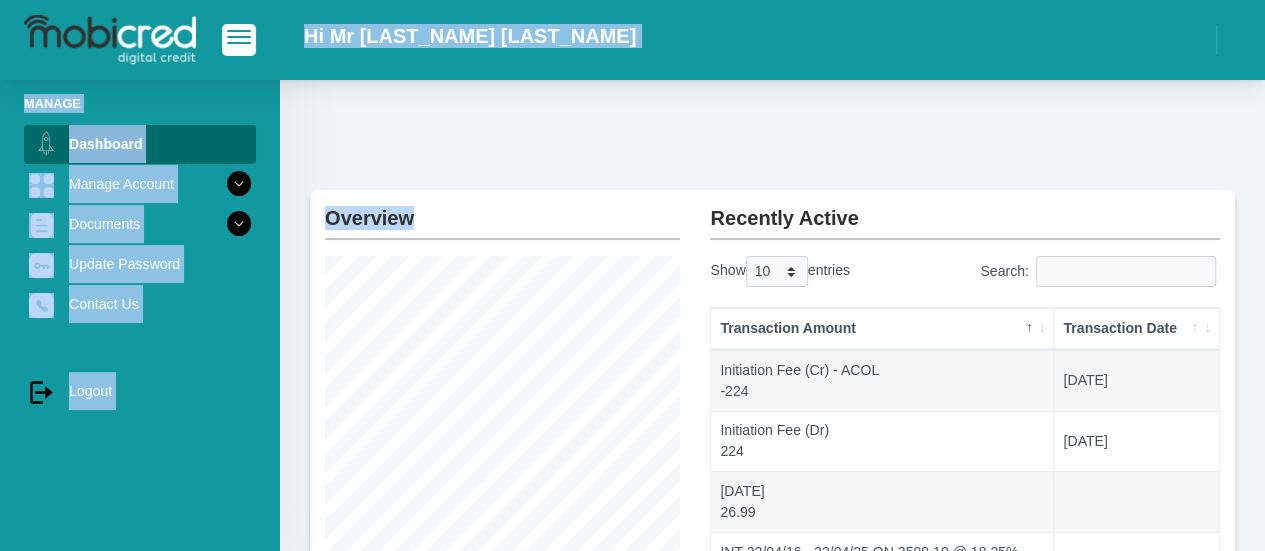 click on "Overview
Instalment amount: 778.94 i
Account Start Date: 01 April 2022
Account Number: ******1126
Recently Active
Show  10 25 50 100  entries Search:
Transaction Amount Transaction Date
-224" at bounding box center (772, 569) 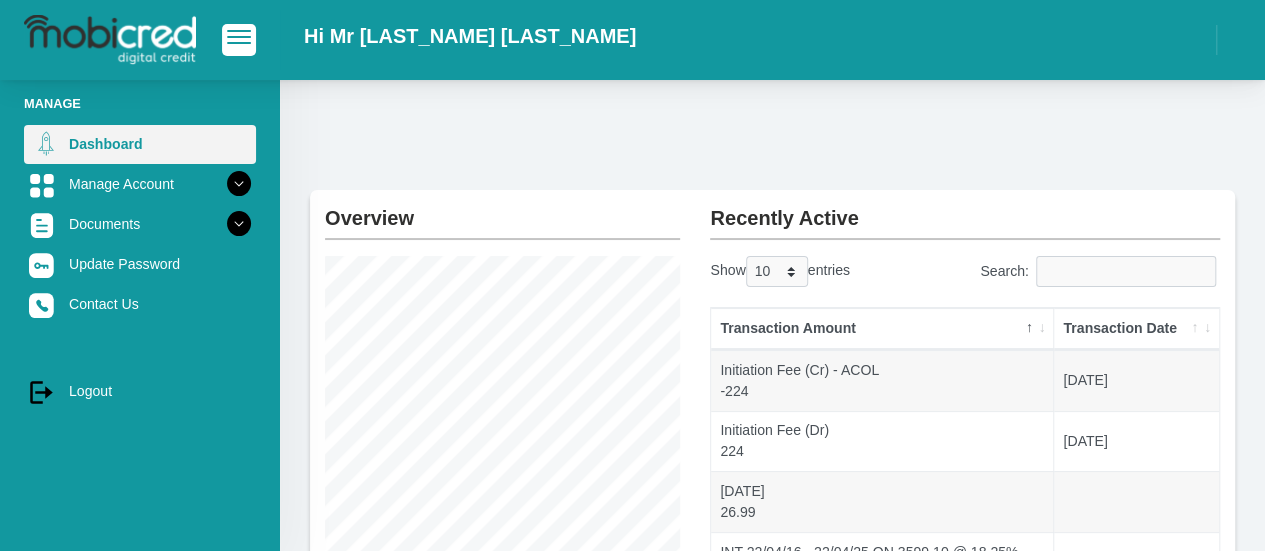 click on "Dashboard" at bounding box center (140, 144) 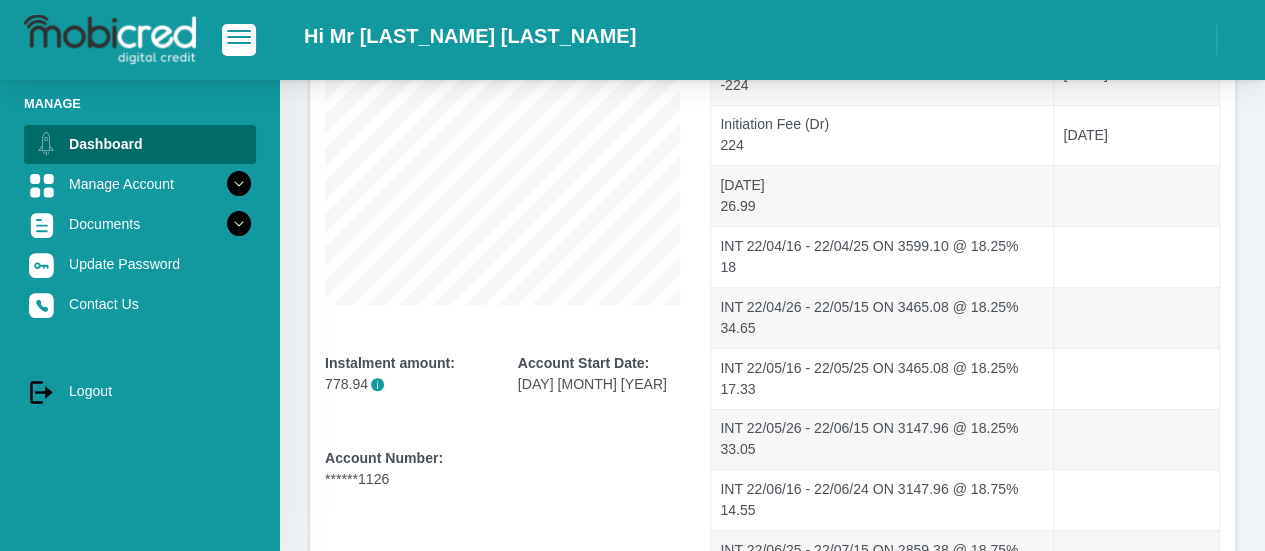 scroll, scrollTop: 296, scrollLeft: 0, axis: vertical 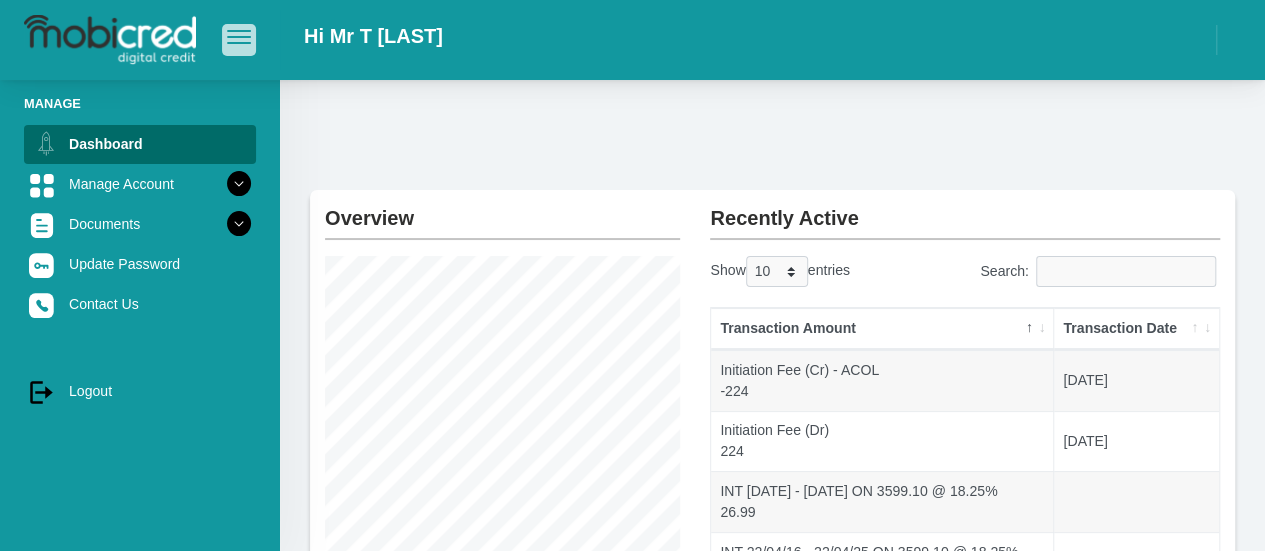 click at bounding box center (239, 37) 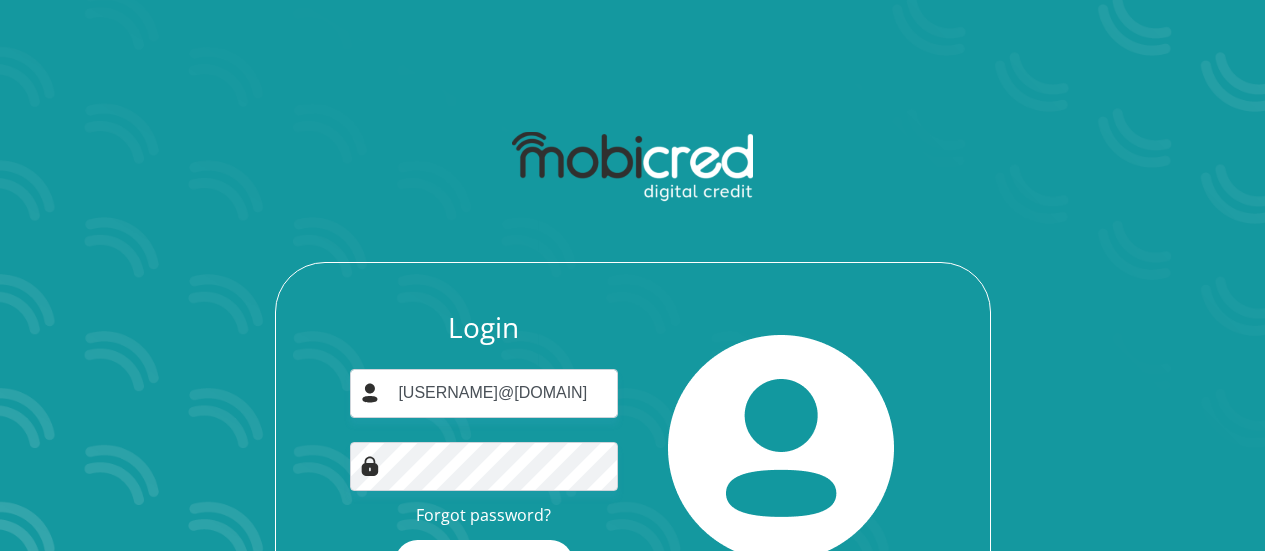 scroll, scrollTop: 128, scrollLeft: 0, axis: vertical 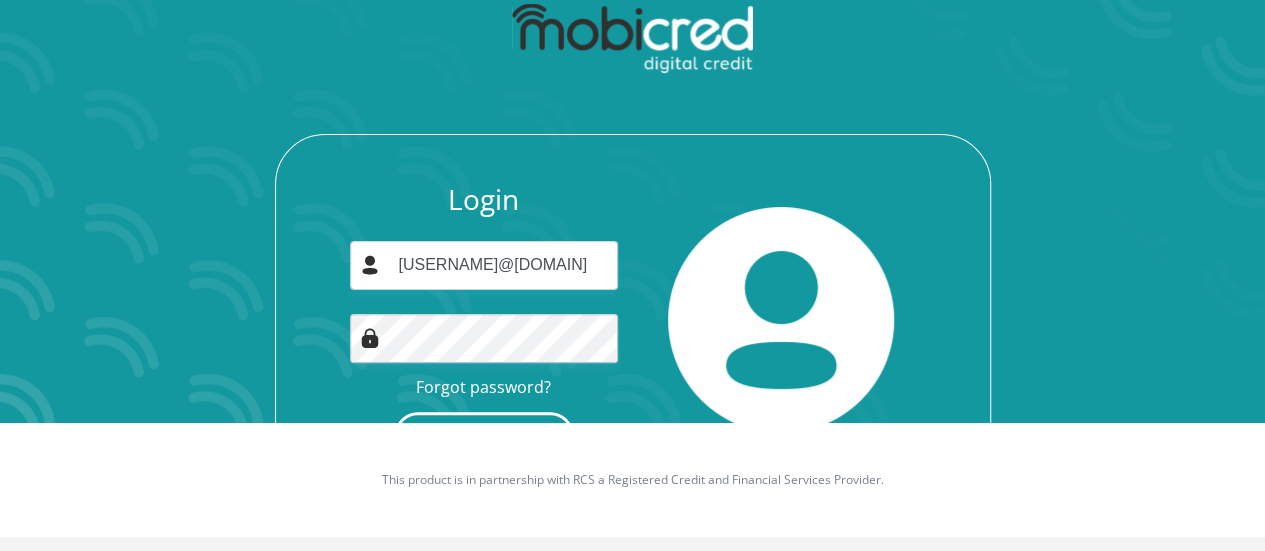 click on "Login" at bounding box center [484, 434] 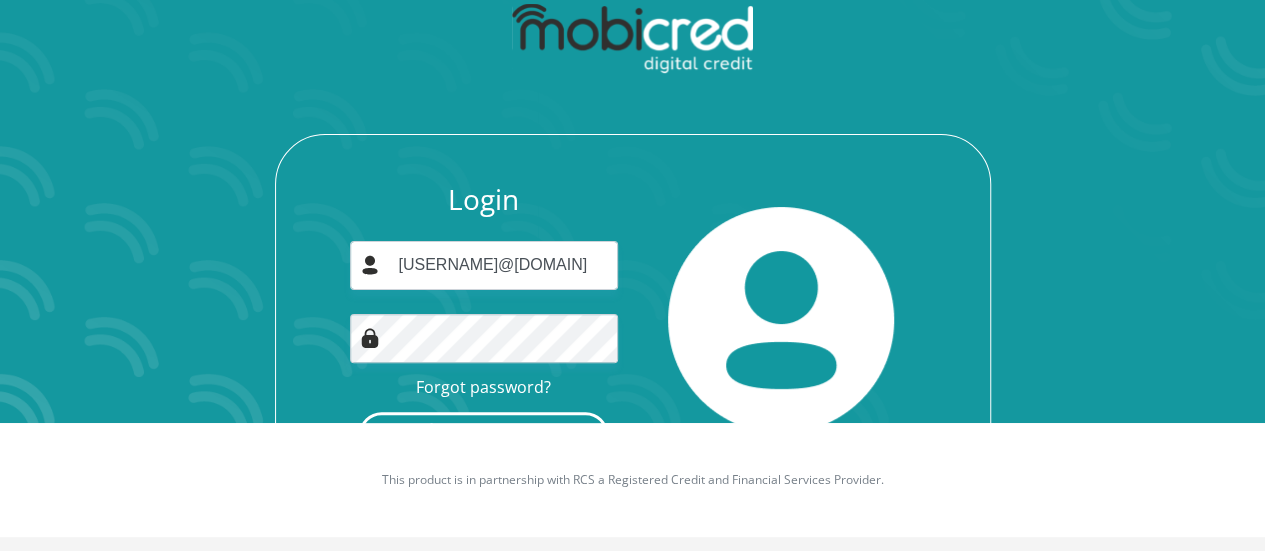 scroll, scrollTop: 0, scrollLeft: 0, axis: both 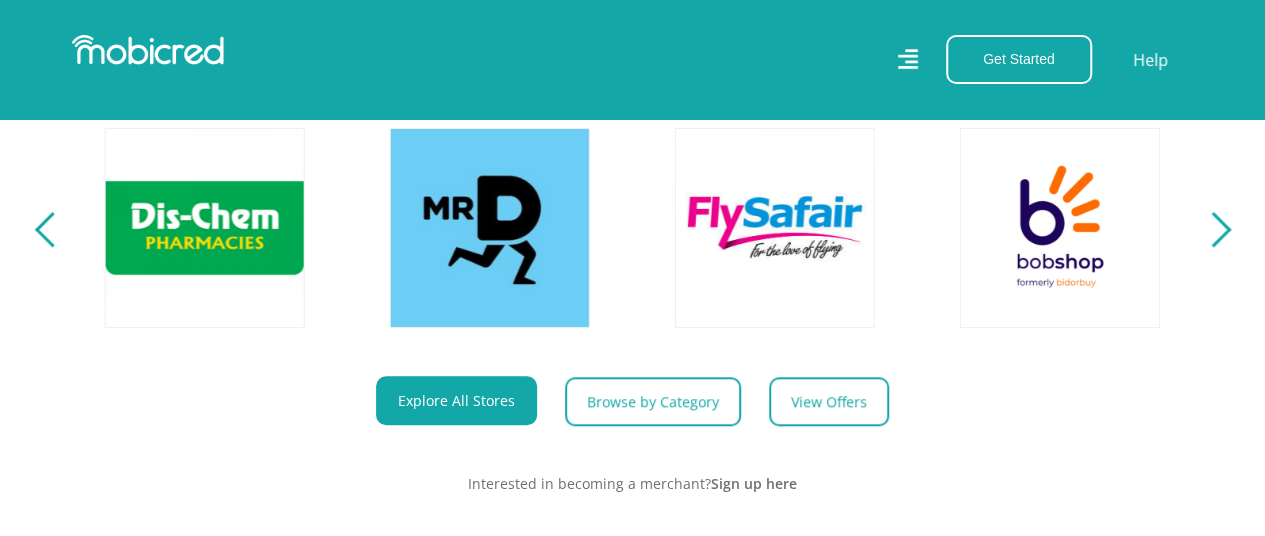 click at bounding box center [1212, 229] 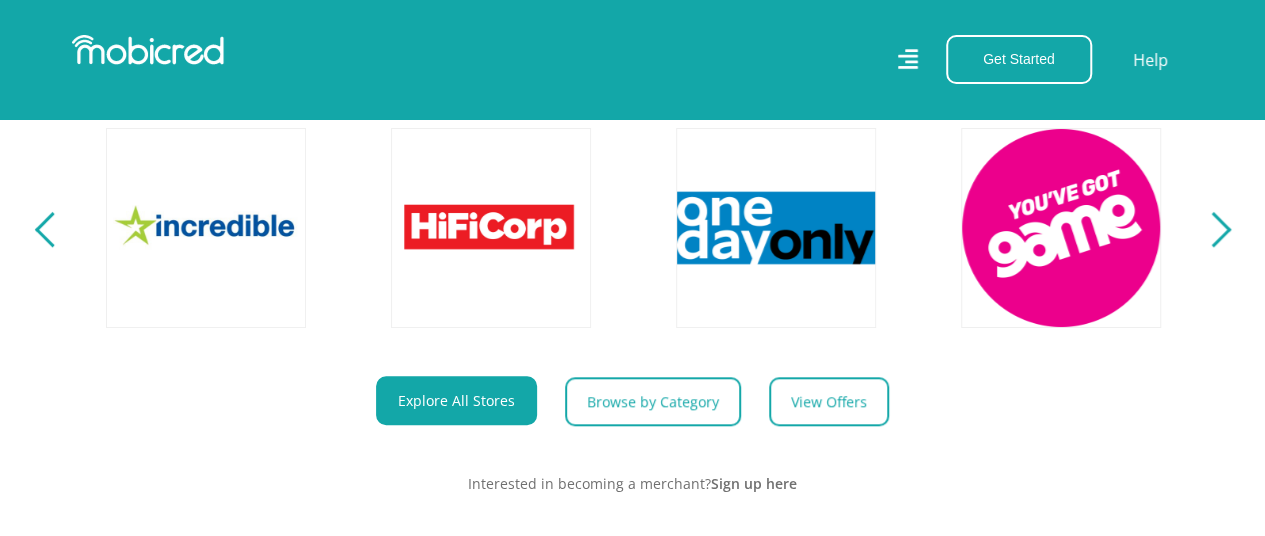 scroll, scrollTop: 0, scrollLeft: 3705, axis: horizontal 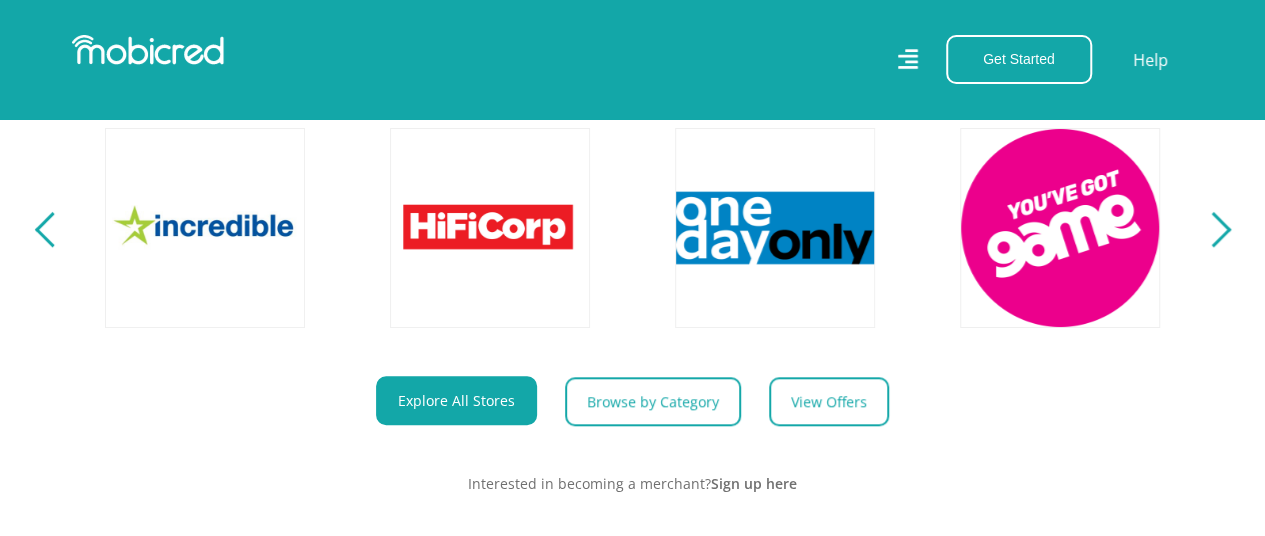 click at bounding box center (1212, 229) 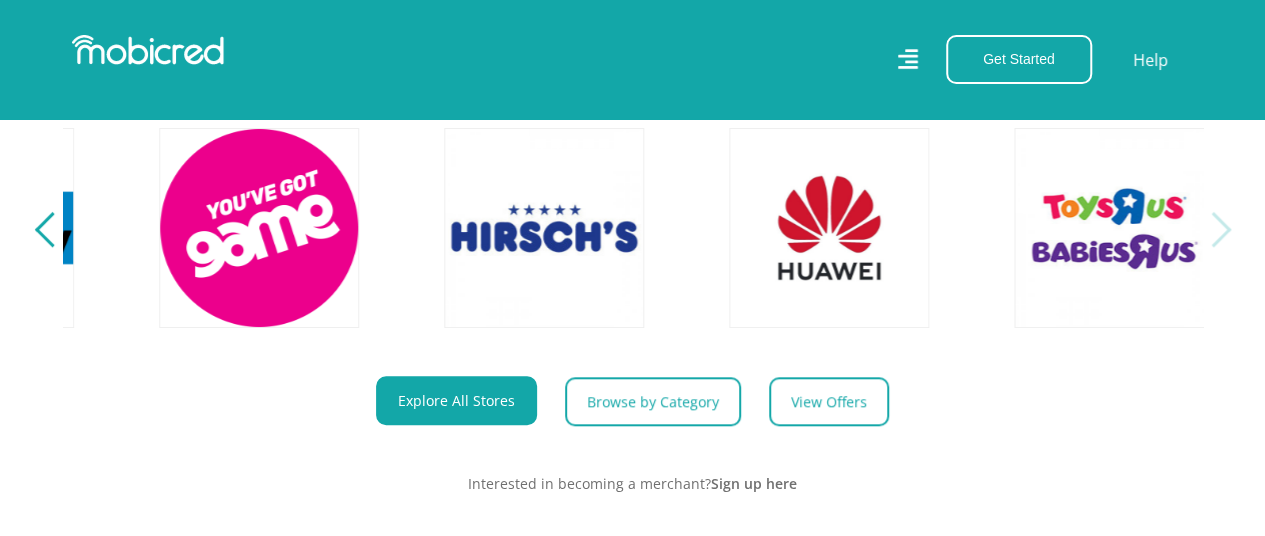 scroll, scrollTop: 0, scrollLeft: 4560, axis: horizontal 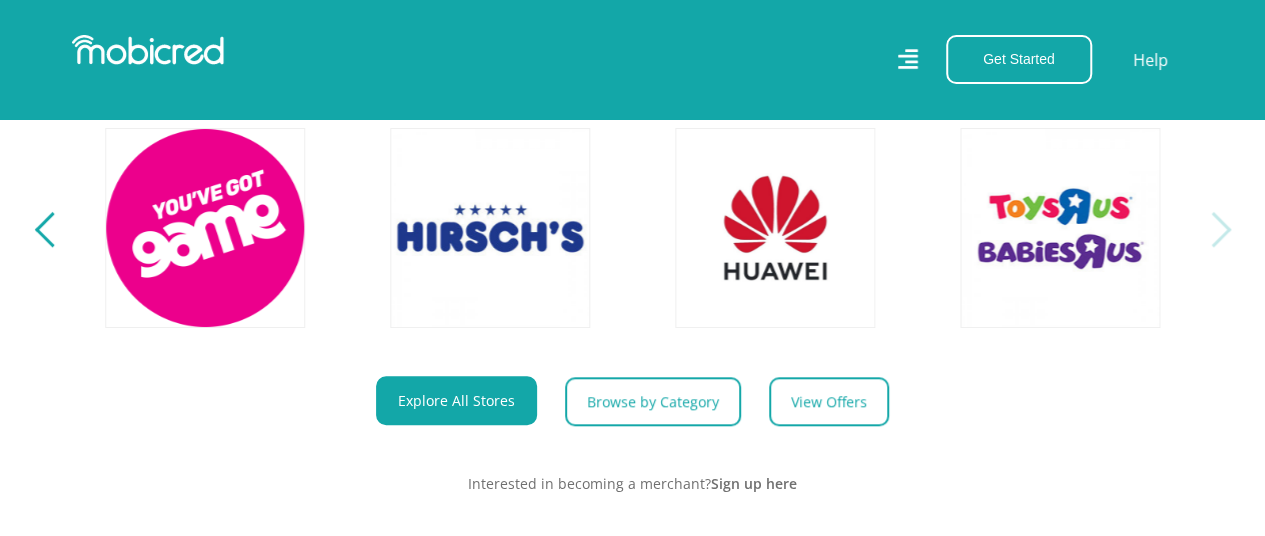 click at bounding box center (1212, 229) 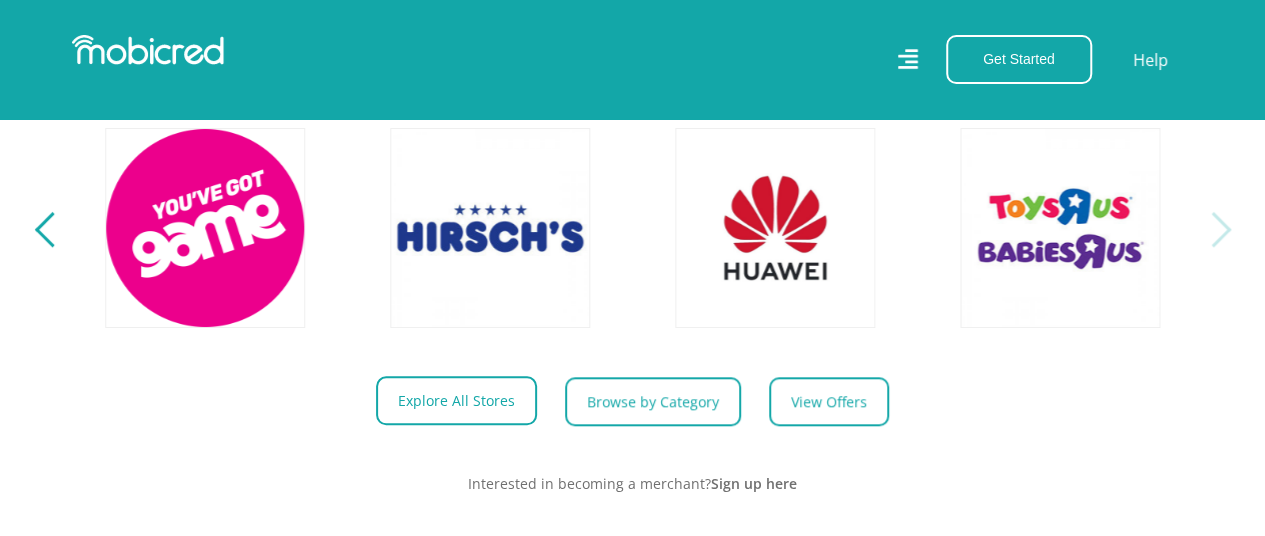 click on "Explore All Stores" at bounding box center (456, 400) 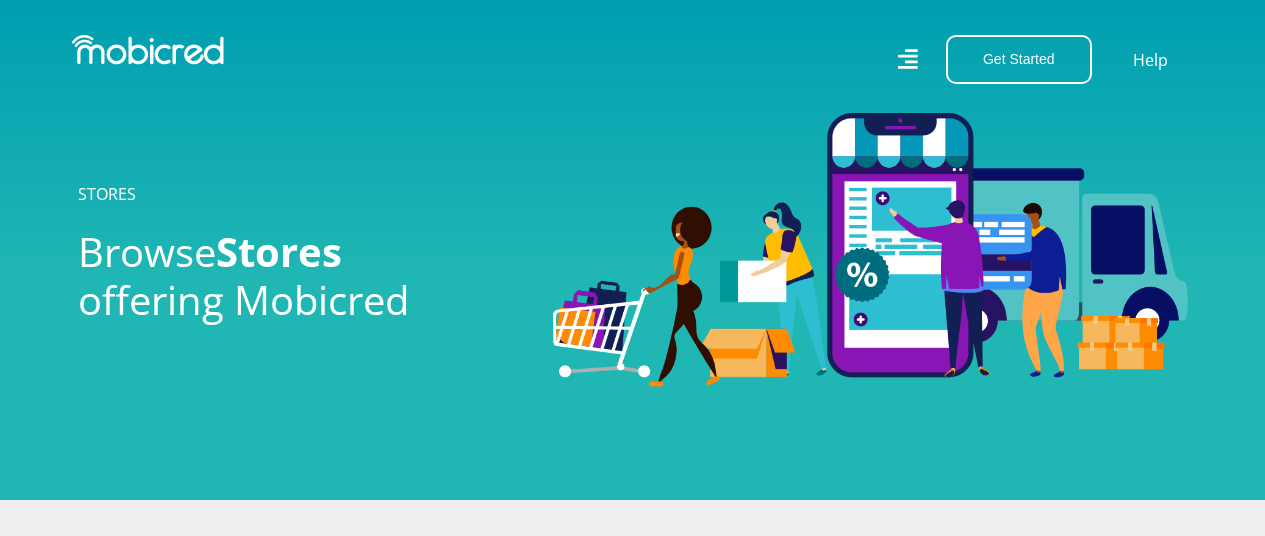 scroll, scrollTop: 0, scrollLeft: 0, axis: both 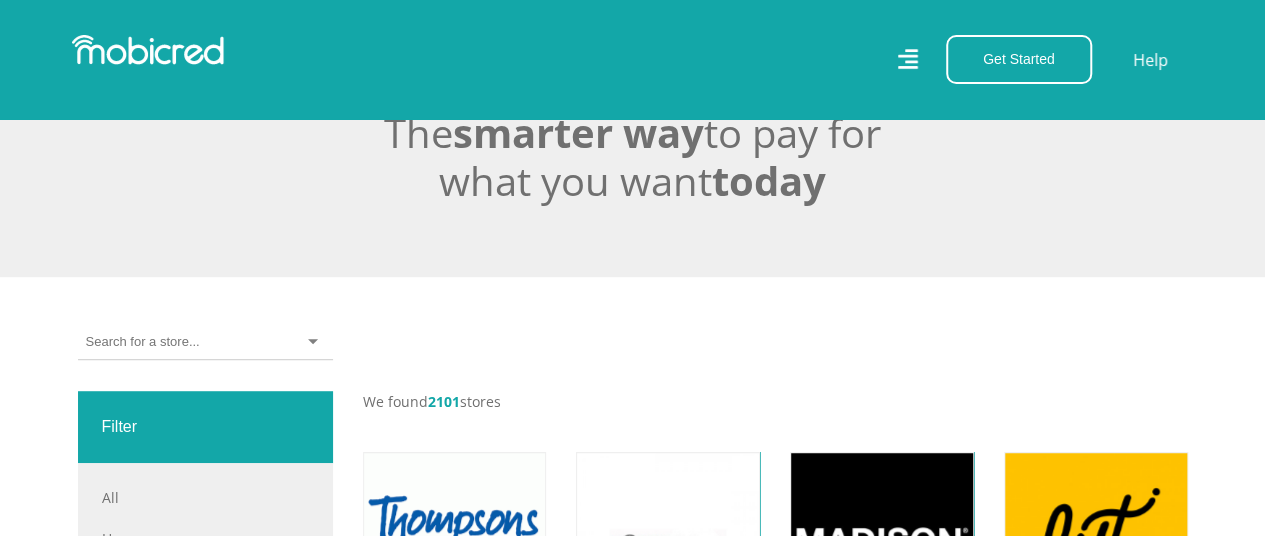 click at bounding box center [142, 342] 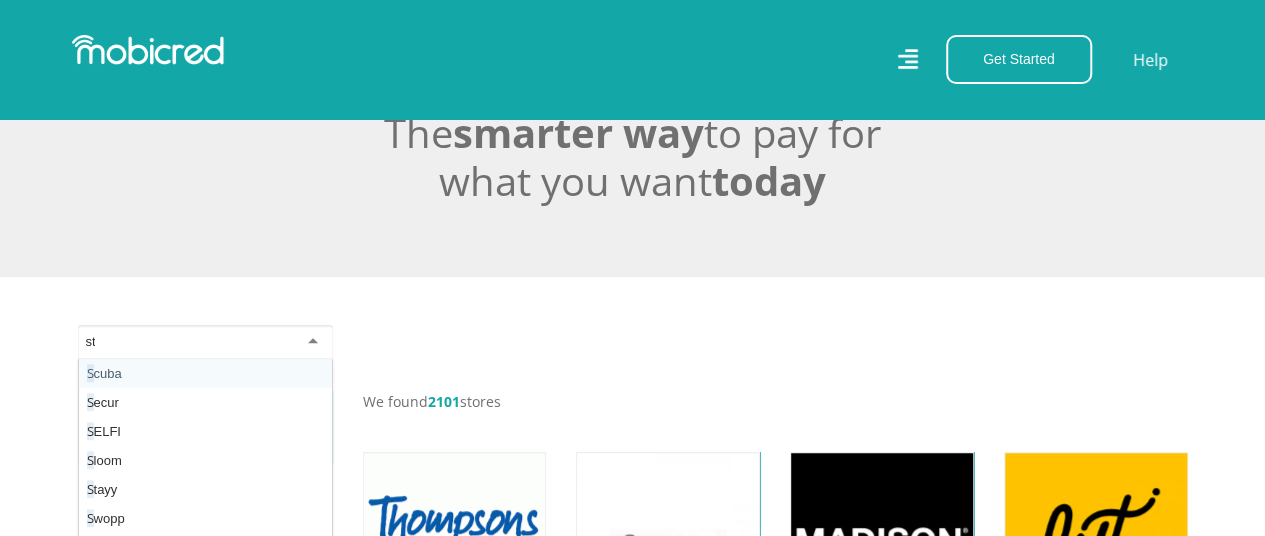 type on "stu" 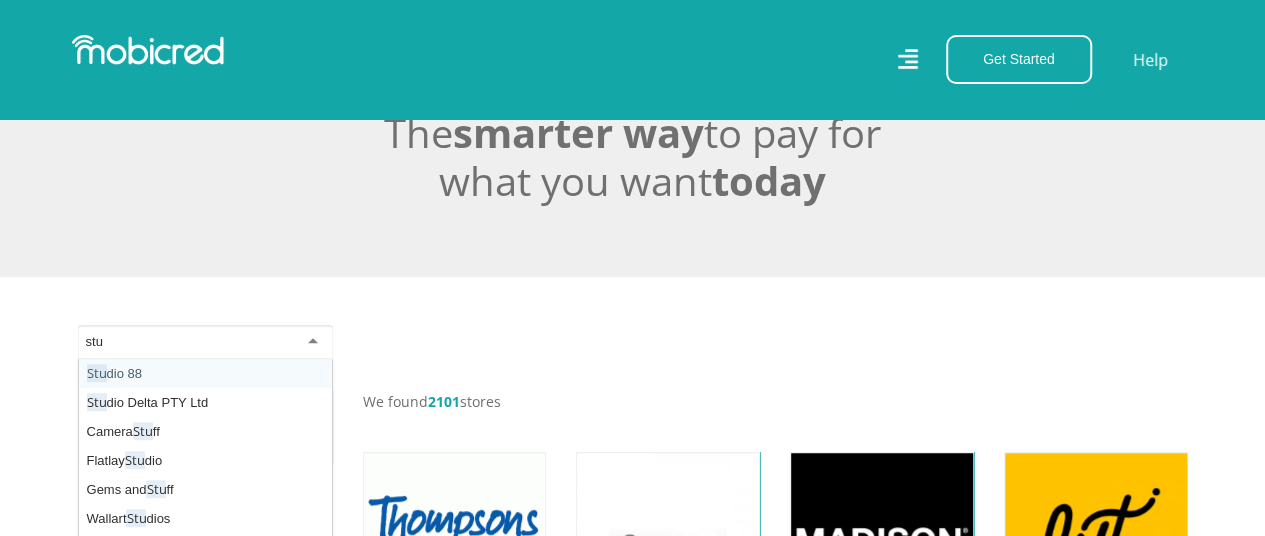 type 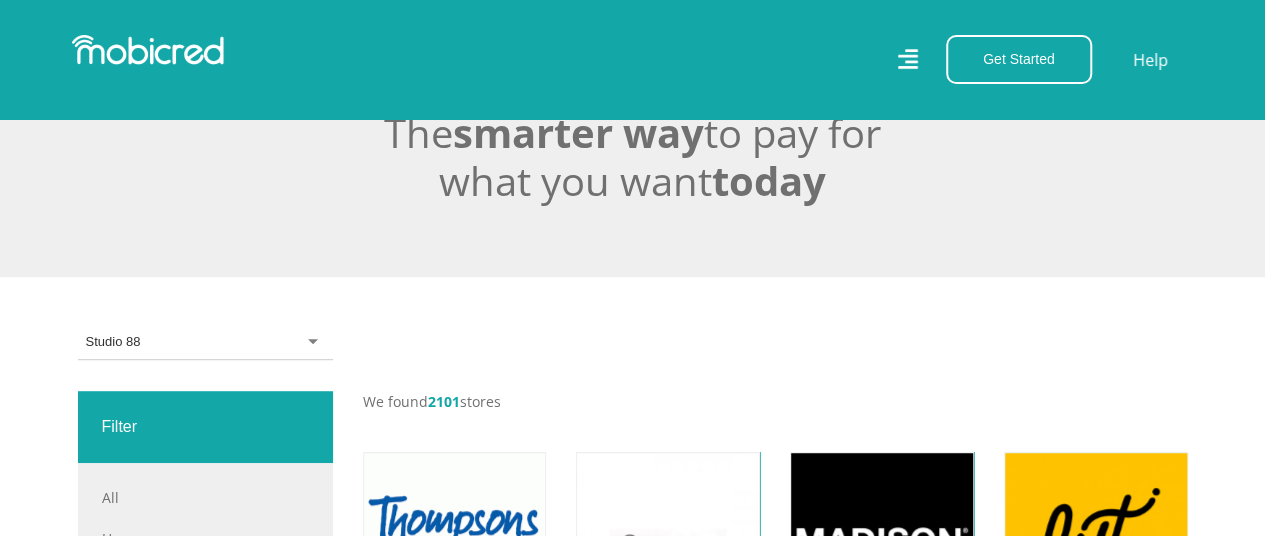 scroll, scrollTop: 0, scrollLeft: 0, axis: both 